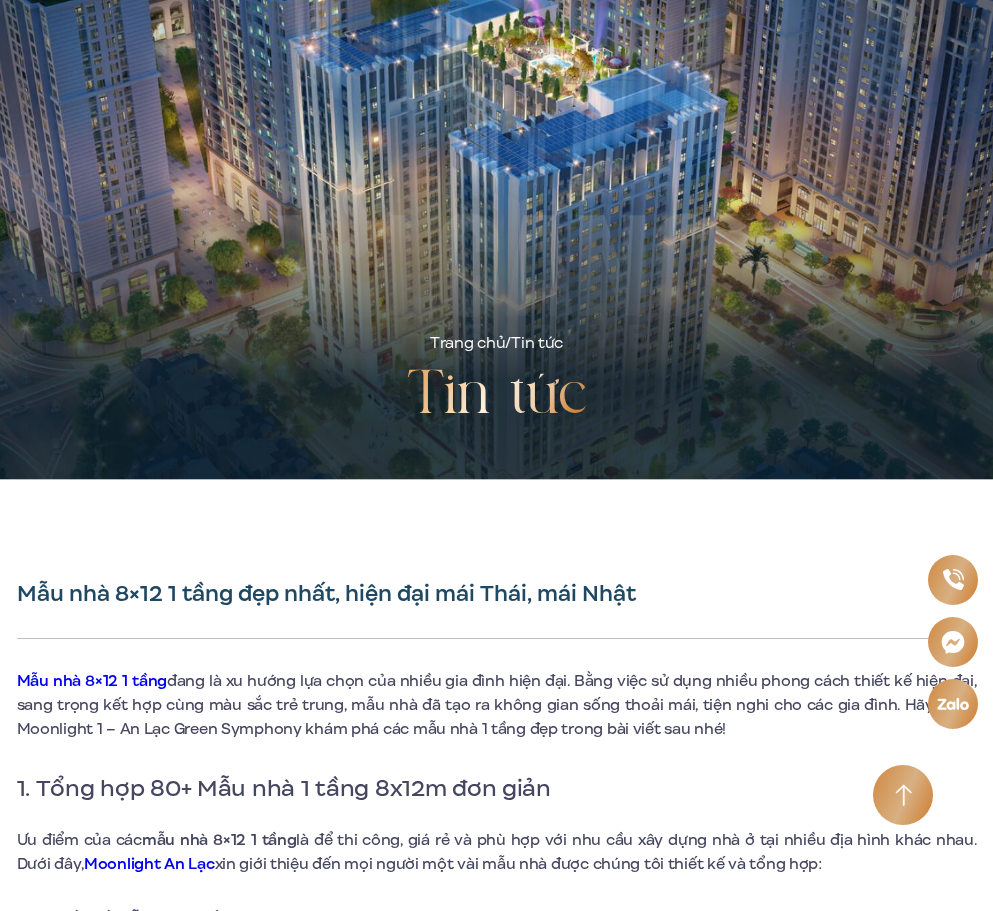 scroll, scrollTop: 0, scrollLeft: 0, axis: both 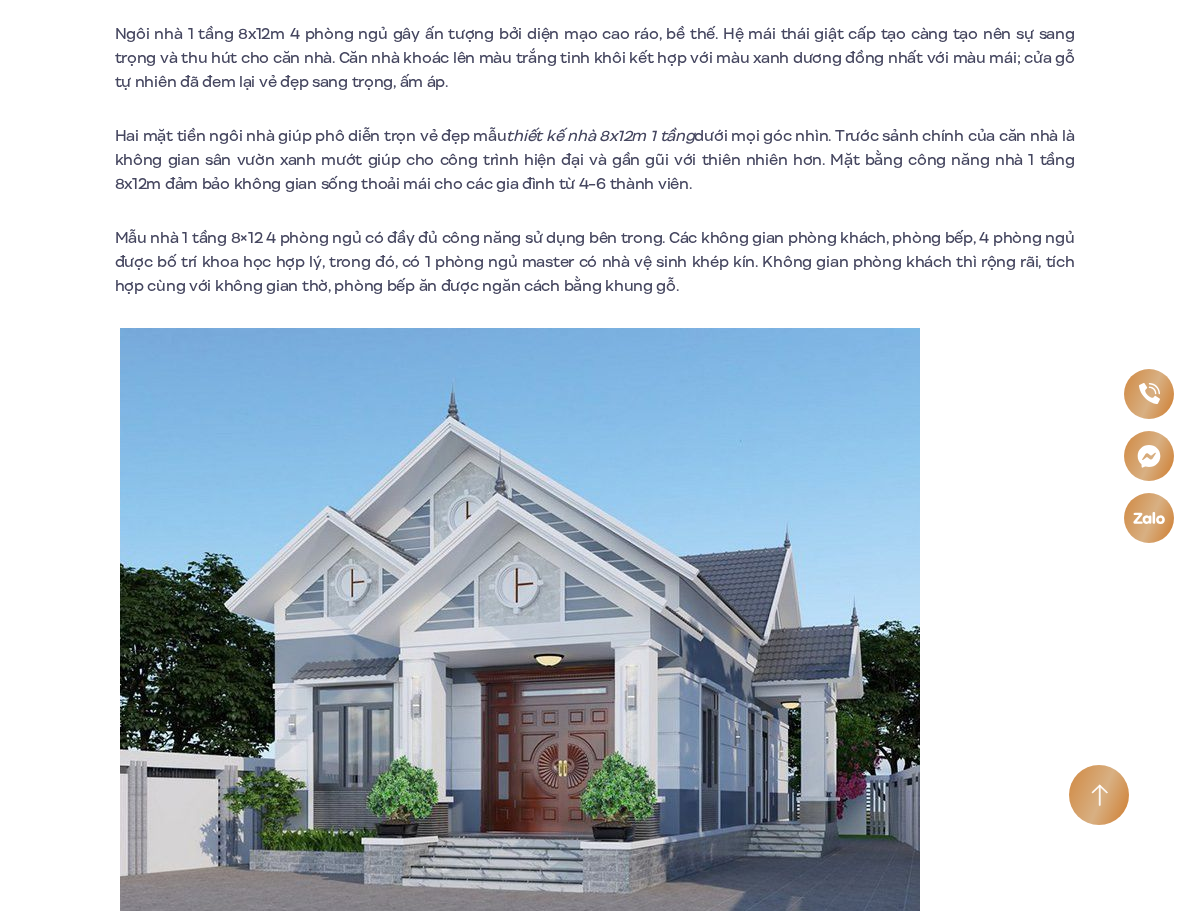 click on "Mẫu nhà 1 tầng 8×12 4 phòng ngủ có đầy đủ công năng sử dụng bên trong. Các không gian phòng khách, phòng bếp, 4 phòng ngủ được bố trí khoa học hợp lý, trong đó, có 1 phòng ngủ master có nhà vệ sinh khép kín. Không gian phòng khách thì rộng rãi, tích hợp cùng với không gian thờ, phòng bếp ăn được ngăn cách bằng khung gỗ." at bounding box center [595, 262] 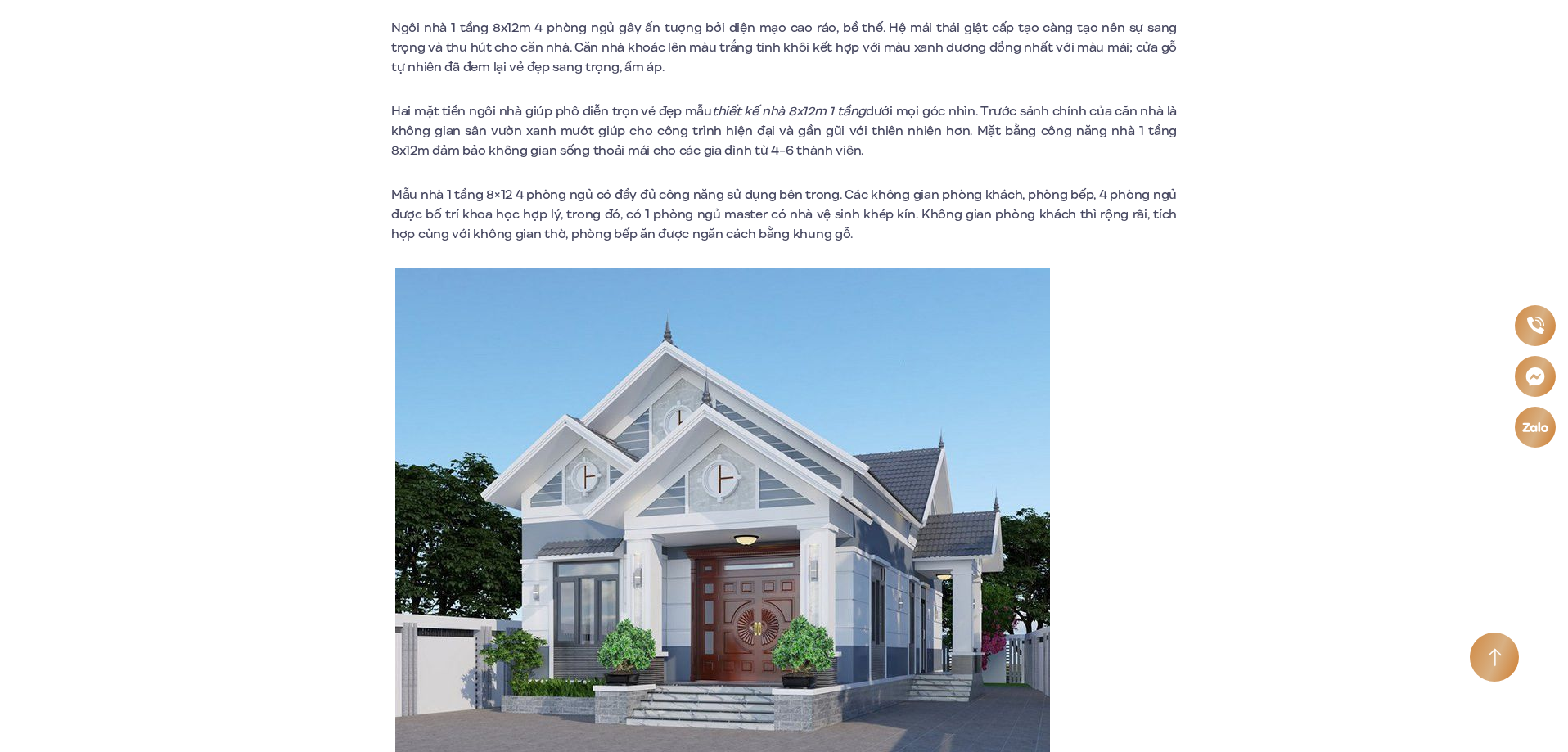 click on "Mẫu nhà 8×12 1 tầng  đang là xu hướng lựa chọn của nhiều gia đình hiện đại. Bằng việc sử dụng nhiều phong cách thiết kế hiện đại, sang trọng kết hợp cùng màu sắc trẻ trung, mẫu nhà đã tạo ra không gian sống thoải mái, tiện nghi cho các gia đình. Hãy cùng Moonlight 1 – An Lạc Green Symphony khám phá các mẫu nhà 1 tầng đẹp trong bài viết sau nhé!
1. Tổng hợp 80+ Mẫu nhà 1 tầng 8x12m đơn giản
Ưu điểm của các  mẫu nhà 8×12 1 tầng  là để thi công, giá rẻ và phù hợp với nhu cầu xây dựng nhà ở tại nhiều địa hình khác nhau. Dưới đây,  Moonlight An Lạc  xin giới thiệu đến mọi người một vài mẫu nhà được chúng tôi thiết kế và tổng hợp:
1.1. Thiết kế mẫu nhà 1 tầng 8x12m 2 phòng ngủ
Mẫu nhà 1 tầng 4 8×12m 2 phòng ngủ
1.2. Mẫu nhà cấp 4 8×12 3 phòng ngủ" at bounding box center [784, 2846] 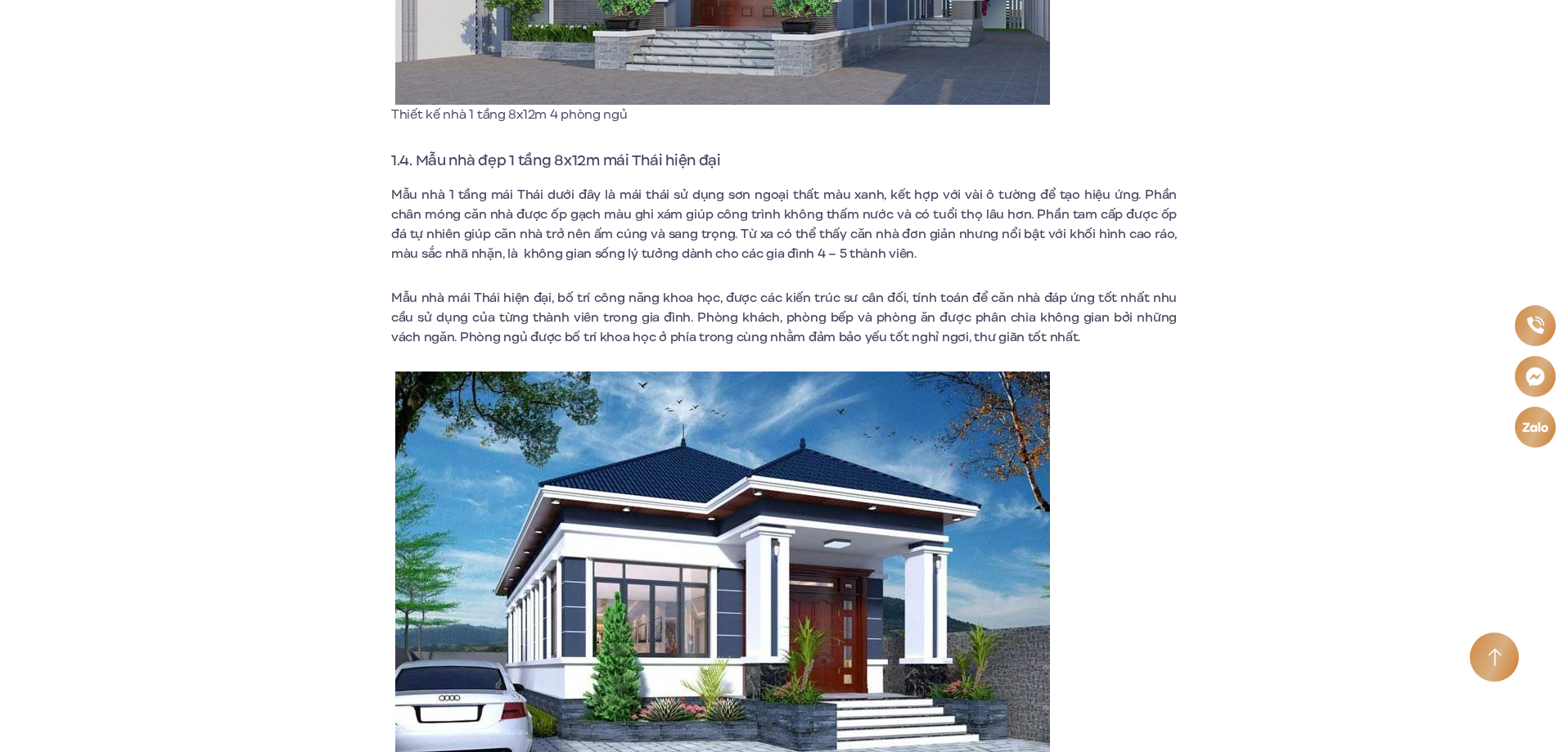 scroll, scrollTop: 2946, scrollLeft: 0, axis: vertical 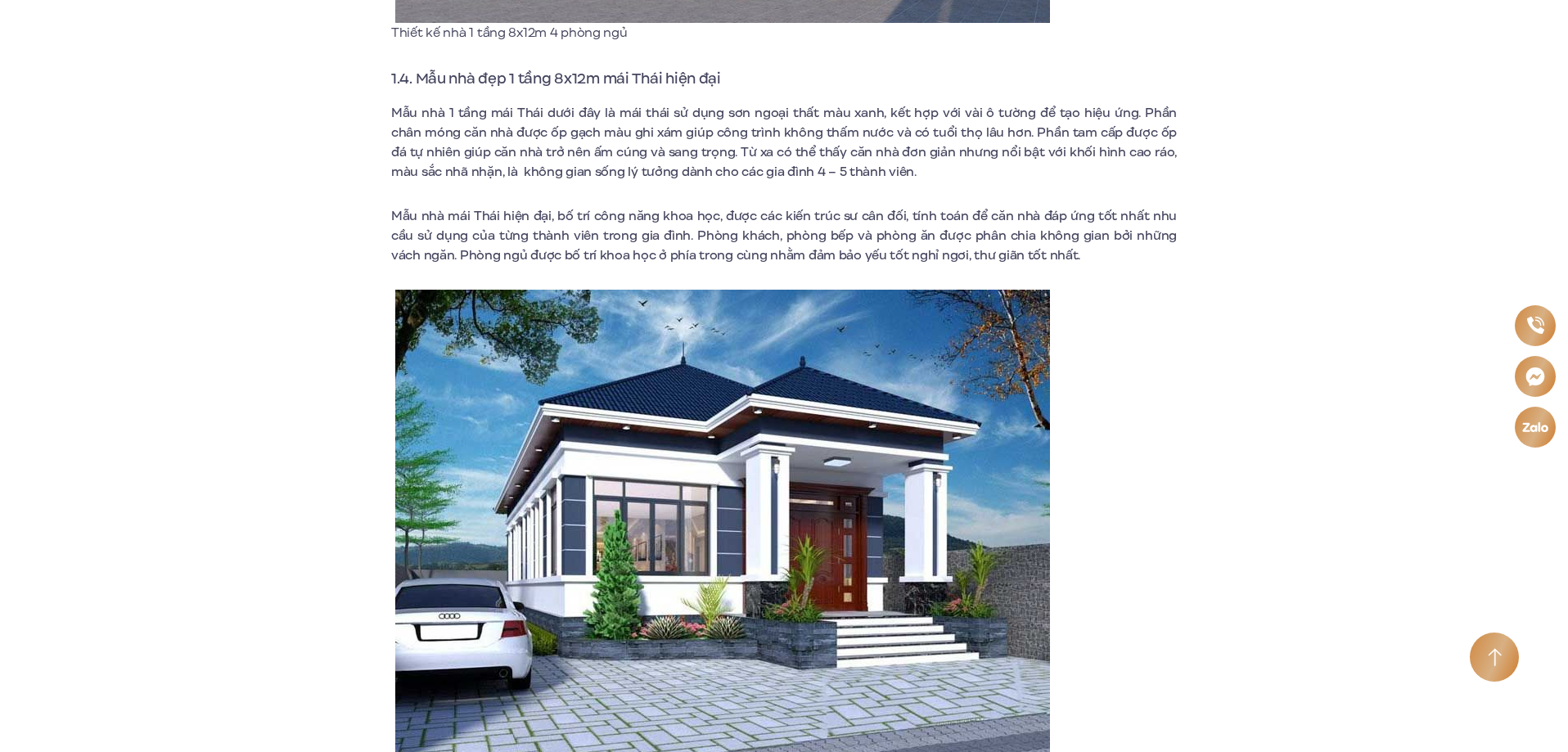 click on "Mẫu nhà 8×12 1 tầng  đang là xu hướng lựa chọn của nhiều gia đình hiện đại. Bằng việc sử dụng nhiều phong cách thiết kế hiện đại, sang trọng kết hợp cùng màu sắc trẻ trung, mẫu nhà đã tạo ra không gian sống thoải mái, tiện nghi cho các gia đình. Hãy cùng Moonlight 1 – An Lạc Green Symphony khám phá các mẫu nhà 1 tầng đẹp trong bài viết sau nhé!
1. Tổng hợp 80+ Mẫu nhà 1 tầng 8x12m đơn giản
Ưu điểm của các  mẫu nhà 8×12 1 tầng  là để thi công, giá rẻ và phù hợp với nhu cầu xây dựng nhà ở tại nhiều địa hình khác nhau. Dưới đây,  Moonlight An Lạc  xin giới thiệu đến mọi người một vài mẫu nhà được chúng tôi thiết kế và tổng hợp:
1.1. Thiết kế mẫu nhà 1 tầng 8x12m 2 phòng ngủ
Mẫu nhà 1 tầng 4 8×12m 2 phòng ngủ
1.2. Mẫu nhà cấp 4 8×12 3 phòng ngủ" at bounding box center [784, 2110] 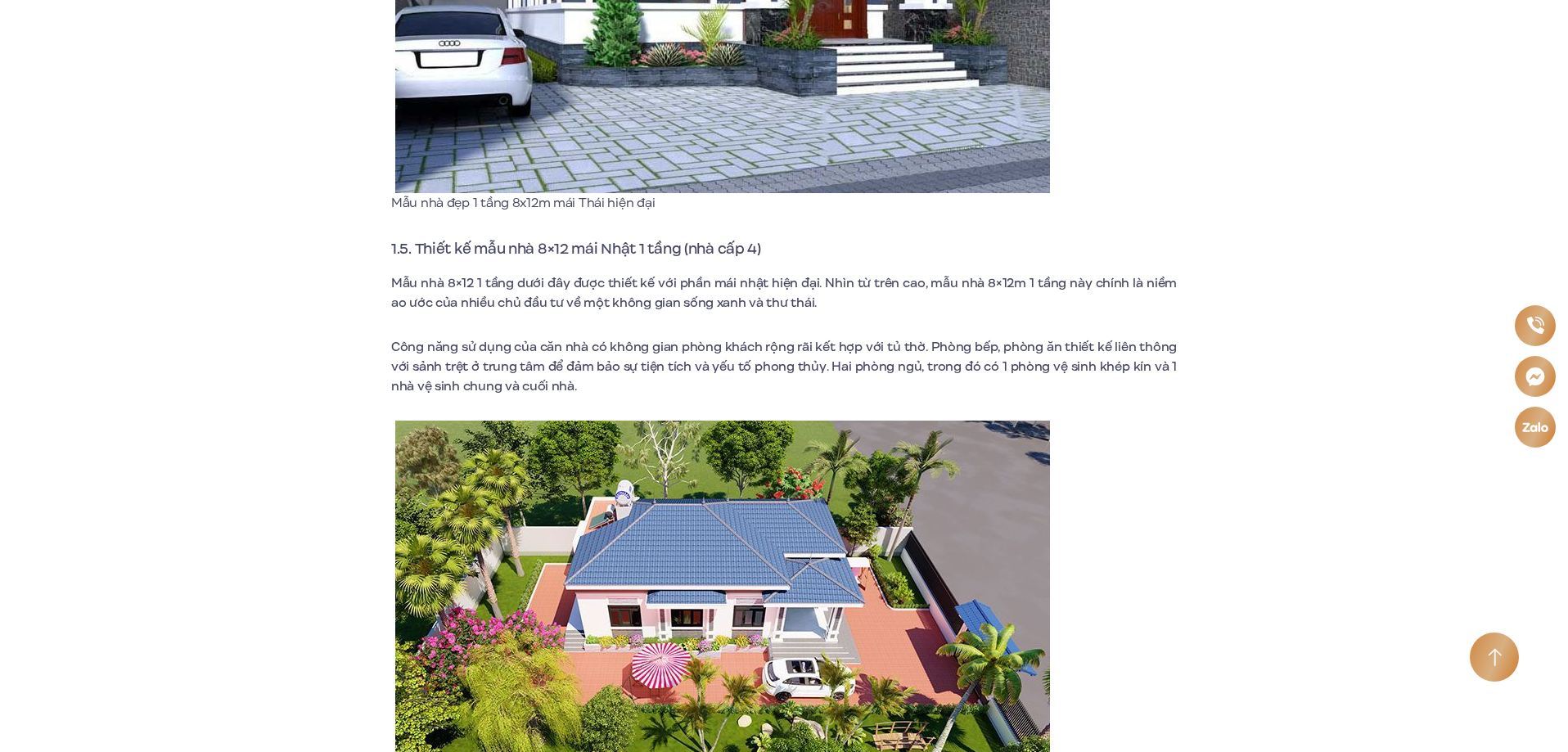 scroll, scrollTop: 3600, scrollLeft: 0, axis: vertical 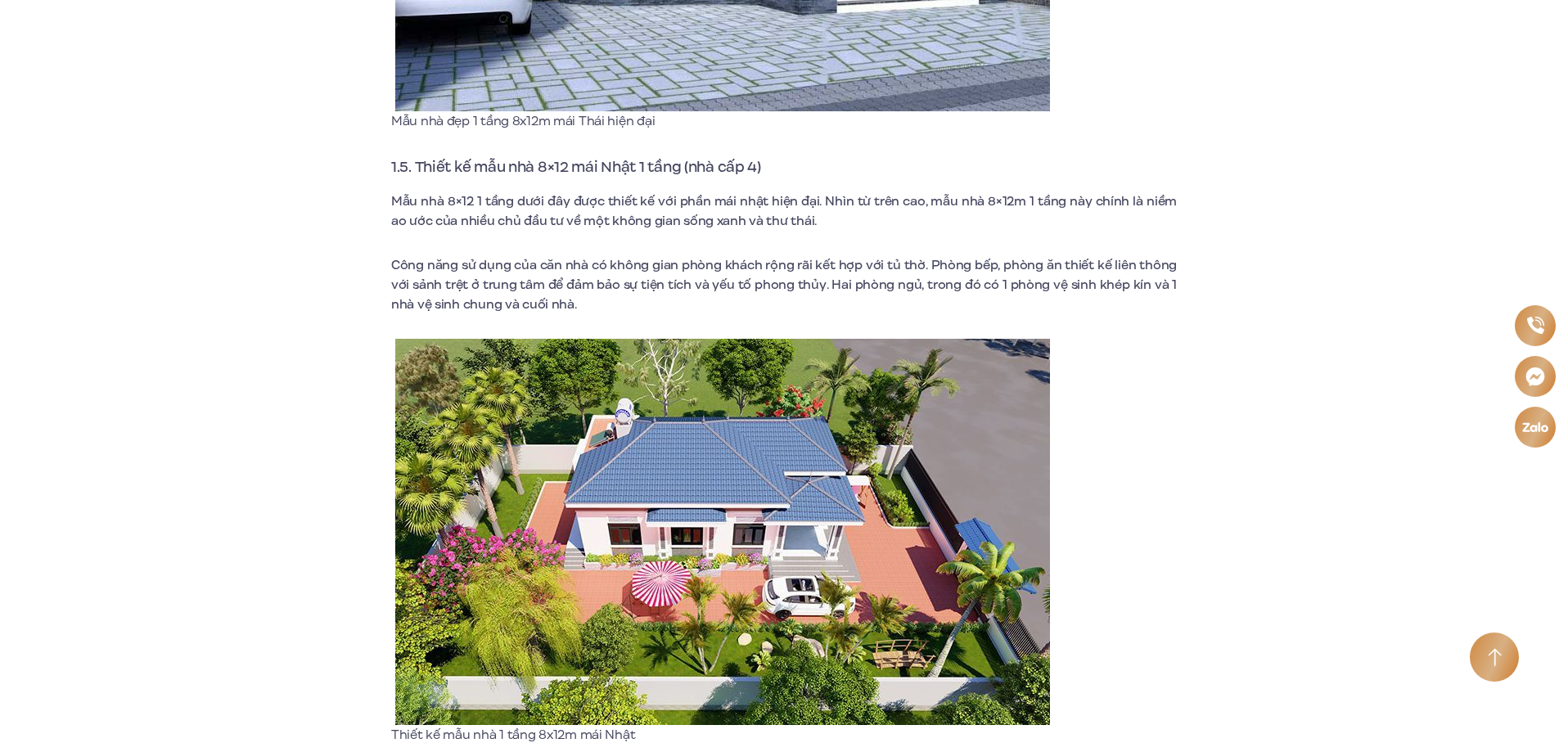 click on "Mẫu nhà 8×12 1 tầng đẹp nhất, hiện đại mái Thái, mái Nhật
Mẫu nhà 8×12 1 tầng  đang là xu hướng lựa chọn của nhiều gia đình hiện đại. Bằng việc sử dụng nhiều phong cách thiết kế hiện đại, sang trọng kết hợp cùng màu sắc trẻ trung, mẫu nhà đã tạo ra không gian sống thoải mái, tiện nghi cho các gia đình. Hãy cùng Moonlight 1 – An Lạc Green Symphony khám phá các mẫu nhà 1 tầng đẹp trong bài viết sau nhé!
1. Tổng hợp 80+ Mẫu nhà 1 tầng 8x12m đơn giản
Ưu điểm của các  mẫu nhà 8×12 1 tầng  là để thi công, giá rẻ và phù hợp với nhu cầu xây dựng nhà ở tại nhiều địa hình khác nhau. Dưới đây,  Moonlight An Lạc  xin giới thiệu đến mọi người một vài mẫu nhà được chúng tôi thiết kế và tổng hợp:" at bounding box center [784, 1453] 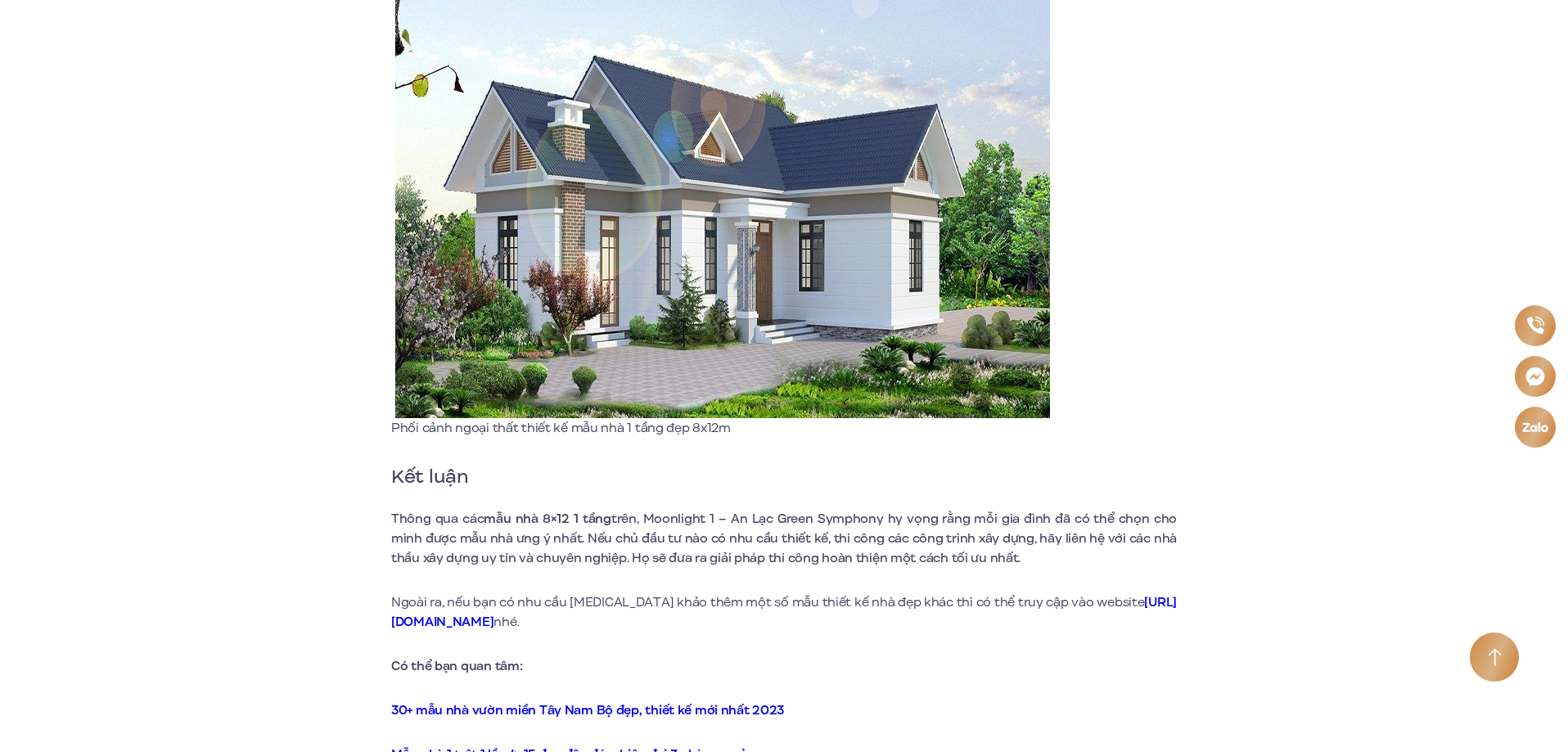 scroll, scrollTop: 9165, scrollLeft: 0, axis: vertical 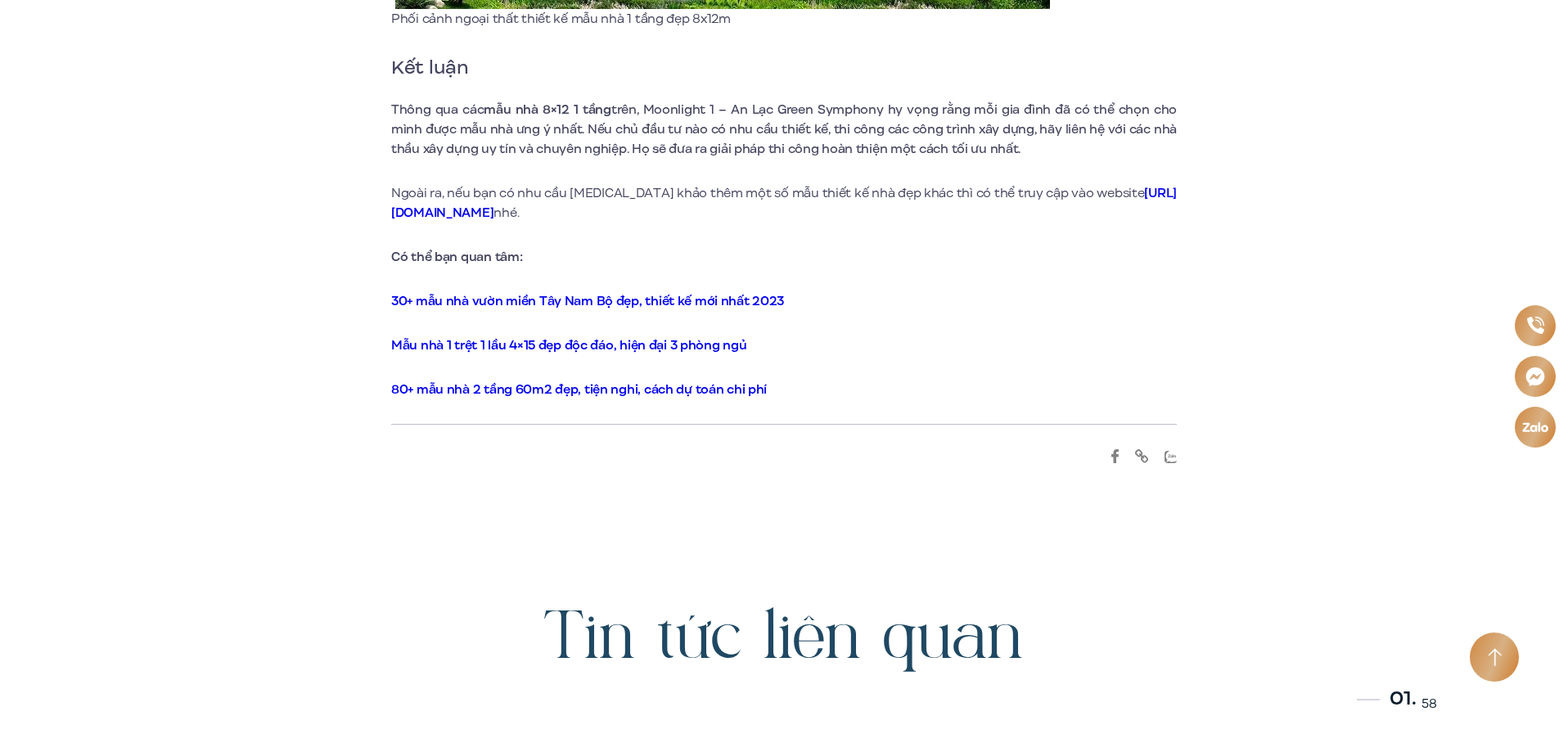 click on "30+ mẫu nhà vườn miền Tây Nam Bộ đẹp, thiết kế mới nhất 2023" at bounding box center [588, 301] 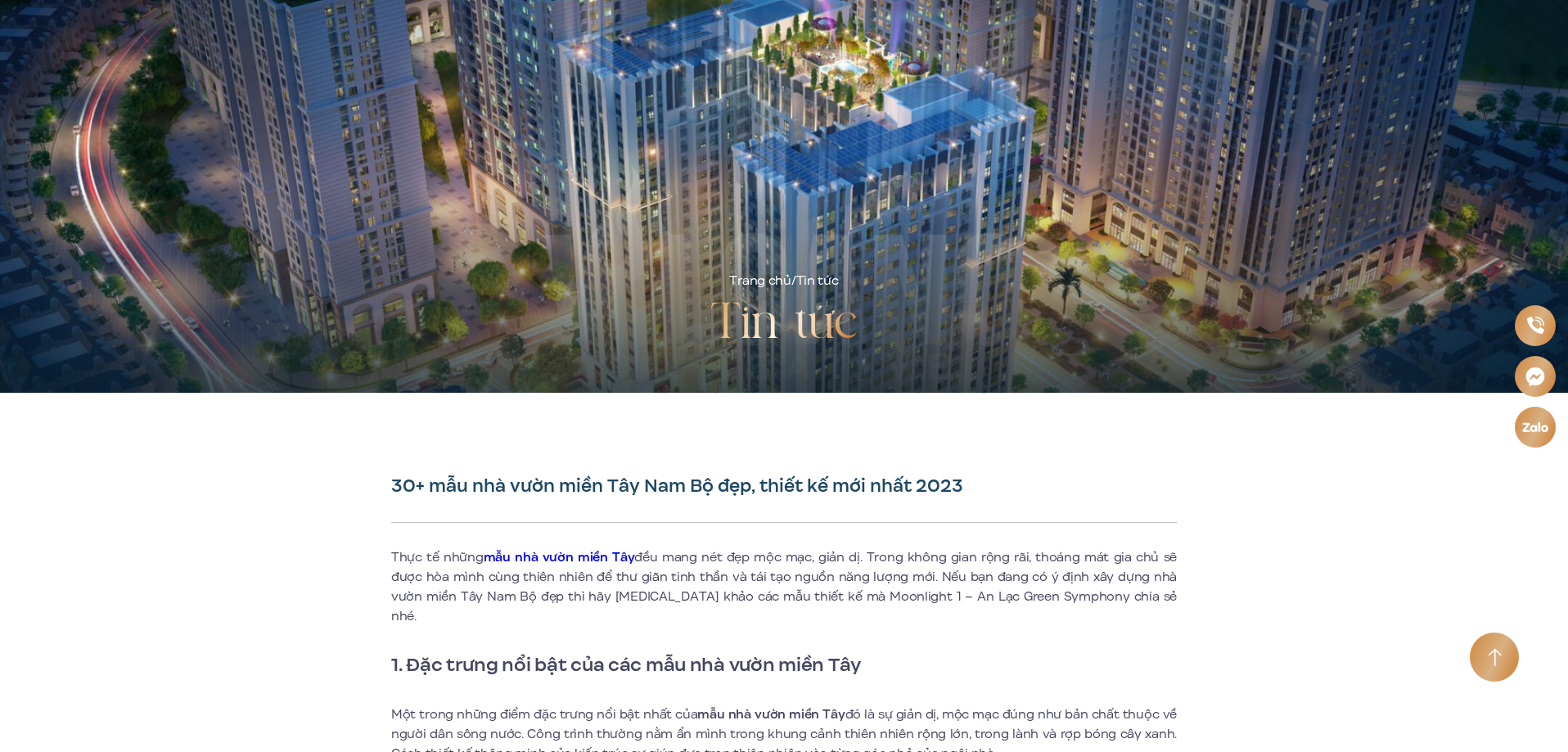 scroll, scrollTop: 0, scrollLeft: 0, axis: both 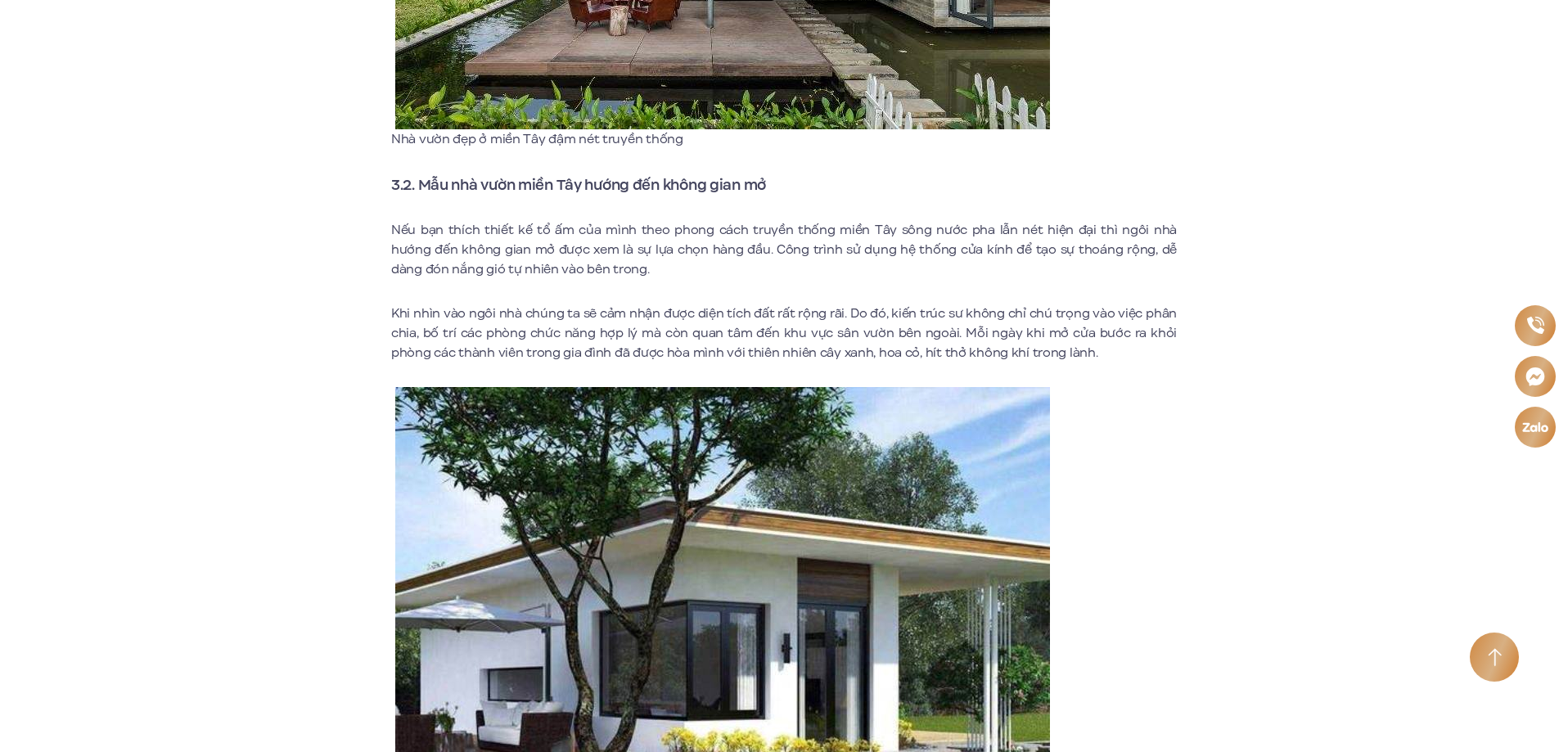 click on "30+ mẫu nhà vườn miền Tây Nam Bộ đẹp, thiết kế mới nhất 2023
Thực tế những  mẫu nhà vườn miền Tây  đều mang nét đẹp mộc mạc, giản dị. Trong không gian rộng rãi, thoáng mát gia chủ sẽ được hòa mình cùng thiên nhiên để thư giãn tinh thần và tái tạo nguồn năng lượng mới. Nếu bạn đang có ý định xây dựng nhà vườn miền Tây Nam Bộ đẹp thì hãy tham khảo các mẫu thiết kế mà Moonlight 1 – An Lạc Green Symphony chia sẻ nhé.
1. Đặc trưng nổi bật của các mẫu nhà vườn miền Tây
Một trong những điểm đặc trưng nổi bật nhất của  mẫu nhà vườn miền Tây
Nhà vườn miền Tây nằm ẩn mình trong khung cảnh thiên nhiên rộng lớn
2. Cần lưu ý điều gì khi xây dựng nhà vườn miền Tây" at bounding box center (784, 855) 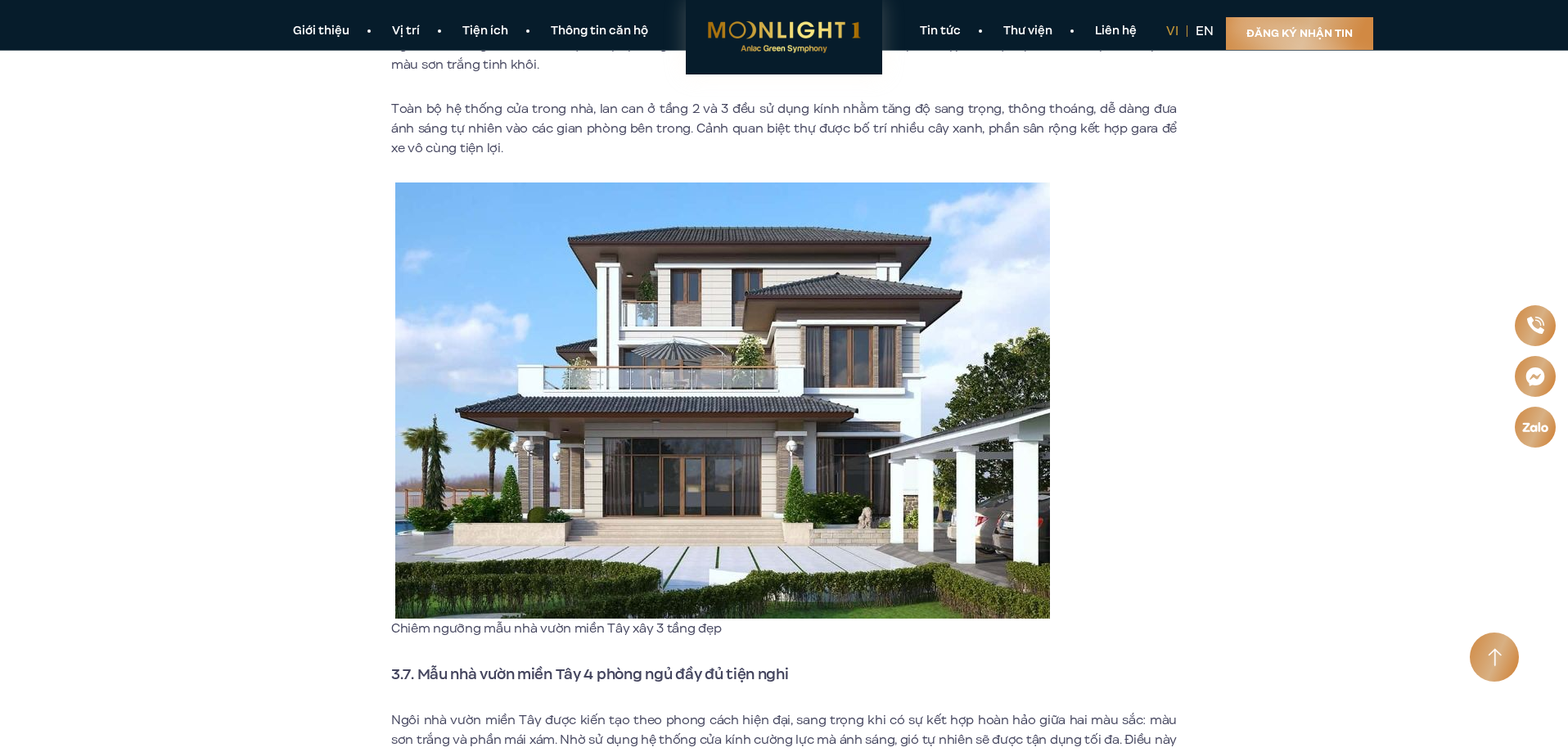 scroll, scrollTop: 6955, scrollLeft: 0, axis: vertical 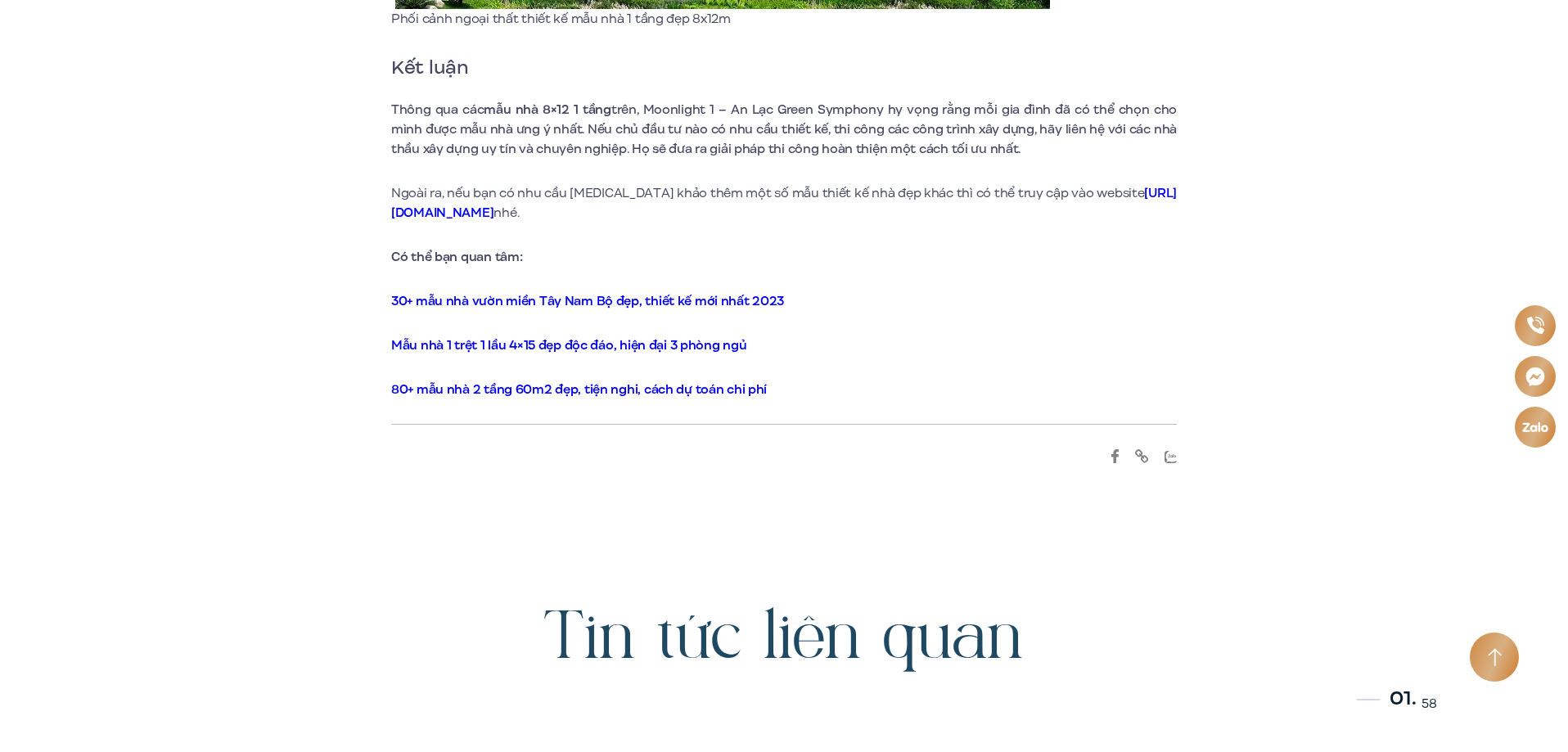click on "Mẫu nhà 8×12 1 tầng  đang là xu hướng lựa chọn của nhiều gia đình hiện đại. Bằng việc sử dụng nhiều phong cách thiết kế hiện đại, sang trọng kết hợp cùng màu sắc trẻ trung, mẫu nhà đã tạo ra không gian sống thoải mái, tiện nghi cho các gia đình. Hãy cùng Moonlight 1 – An Lạc Green Symphony khám phá các mẫu nhà 1 tầng đẹp trong bài viết sau nhé!
1. Tổng hợp 80+ Mẫu nhà 1 tầng 8x12m đơn giản
Ưu điểm của các  mẫu nhà 8×12 1 tầng  là để thi công, giá rẻ và phù hợp với nhu cầu xây dựng nhà ở tại nhiều địa hình khác nhau. Dưới đây,  Moonlight An Lạc  xin giới thiệu đến mọi người một vài mẫu nhà được chúng tôi thiết kế và tổng hợp:
1.1. Thiết kế mẫu nhà 1 tầng 8x12m 2 phòng ngủ
Mẫu nhà 1 tầng 4 8×12m 2 phòng ngủ
1.2. Mẫu nhà cấp 4 8×12 3 phòng ngủ" at bounding box center [784, -4109] 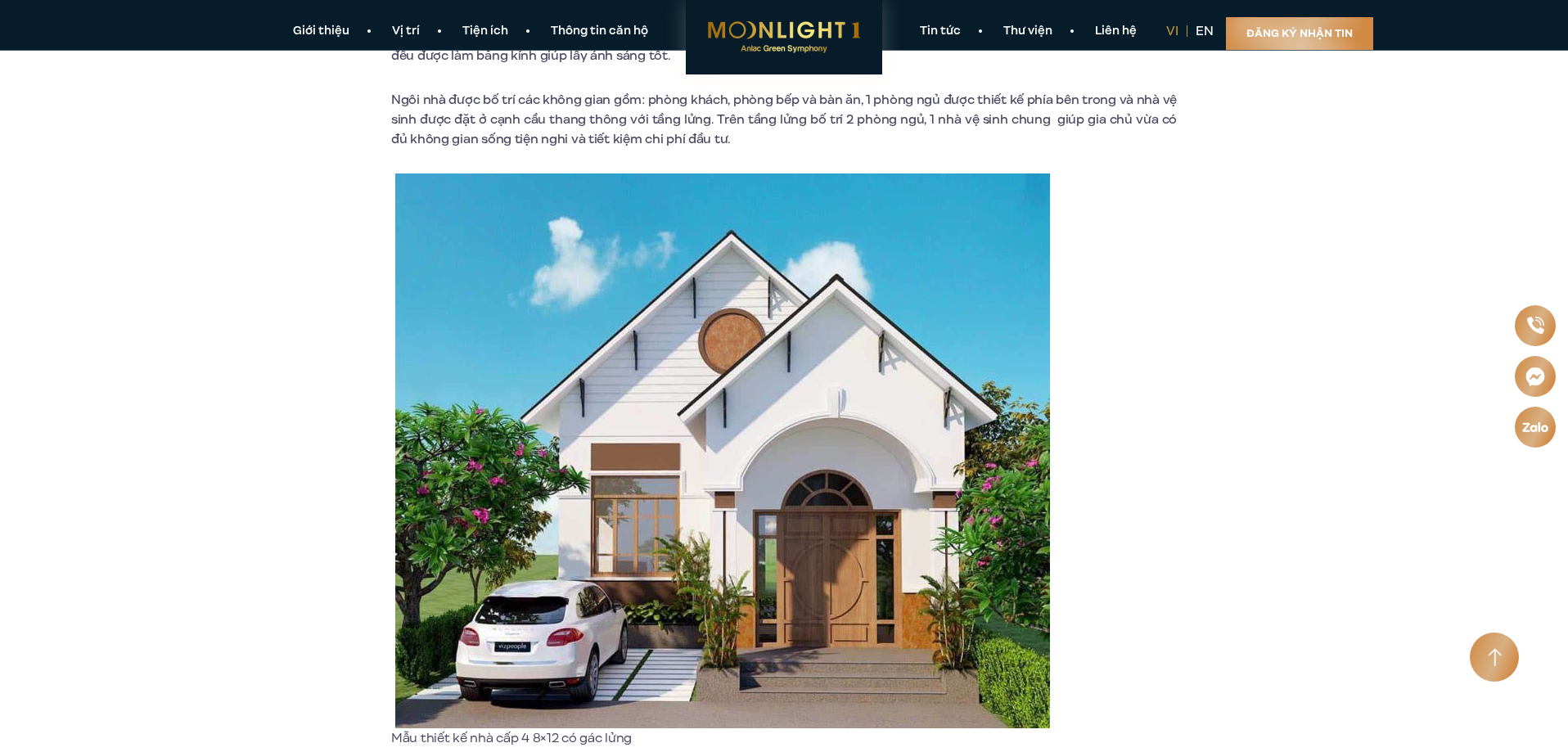 scroll, scrollTop: 3682, scrollLeft: 0, axis: vertical 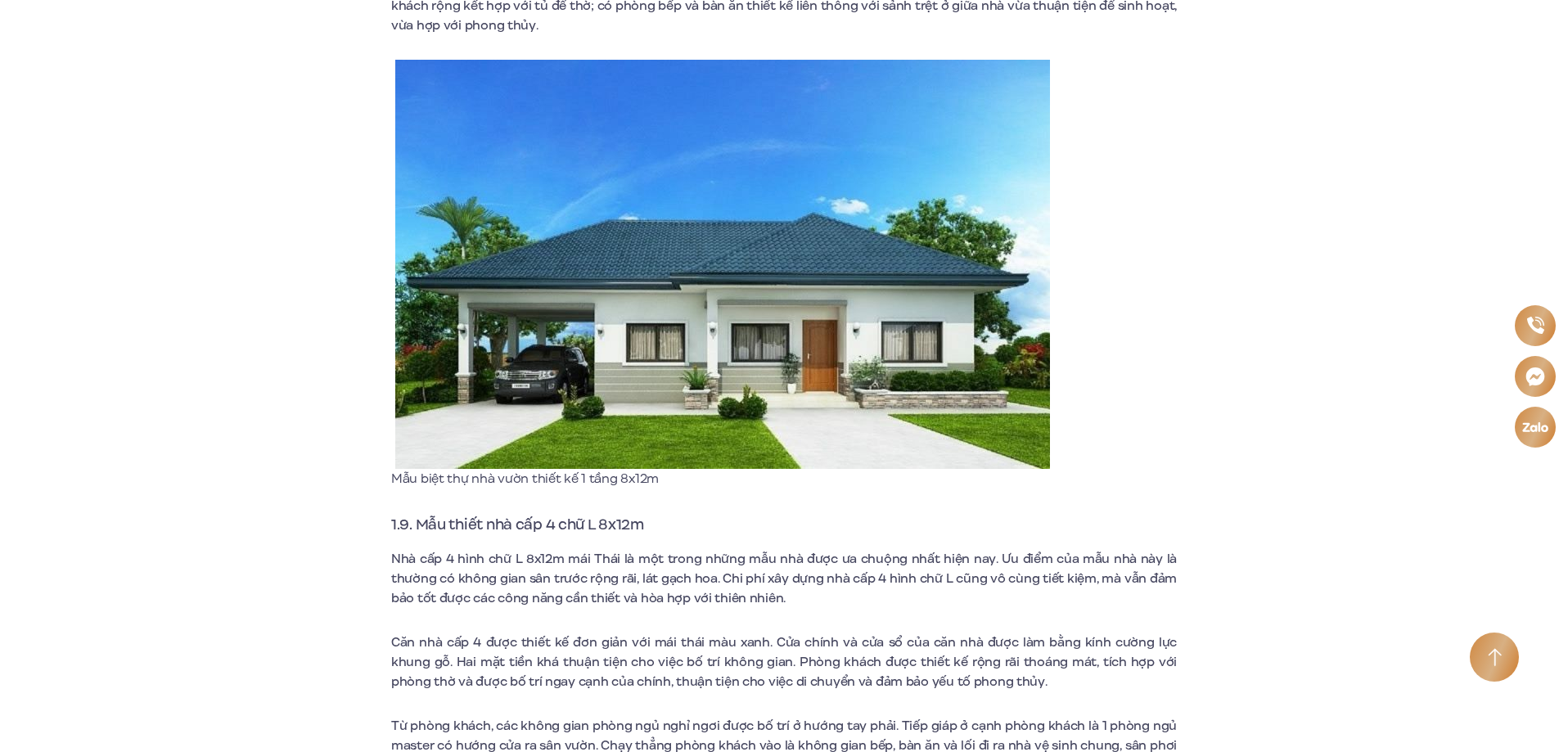 click on "Nhà cấp 4 hình chữ L 8x12m mái Thái là một trong những mẫu nhà được ưa chuộng nhất hiện nay. Ưu điểm của mẫu nhà này là thường có không gian sân trước rộng rãi, lát gạch hoa. Chi phí xây dựng nhà cấp 4 hình chữ L cũng vô cùng tiết kiệm, mà vẫn đảm bảo tốt được các công năng cần thiết và hòa hợp với thiên nhiên." at bounding box center [784, 579] 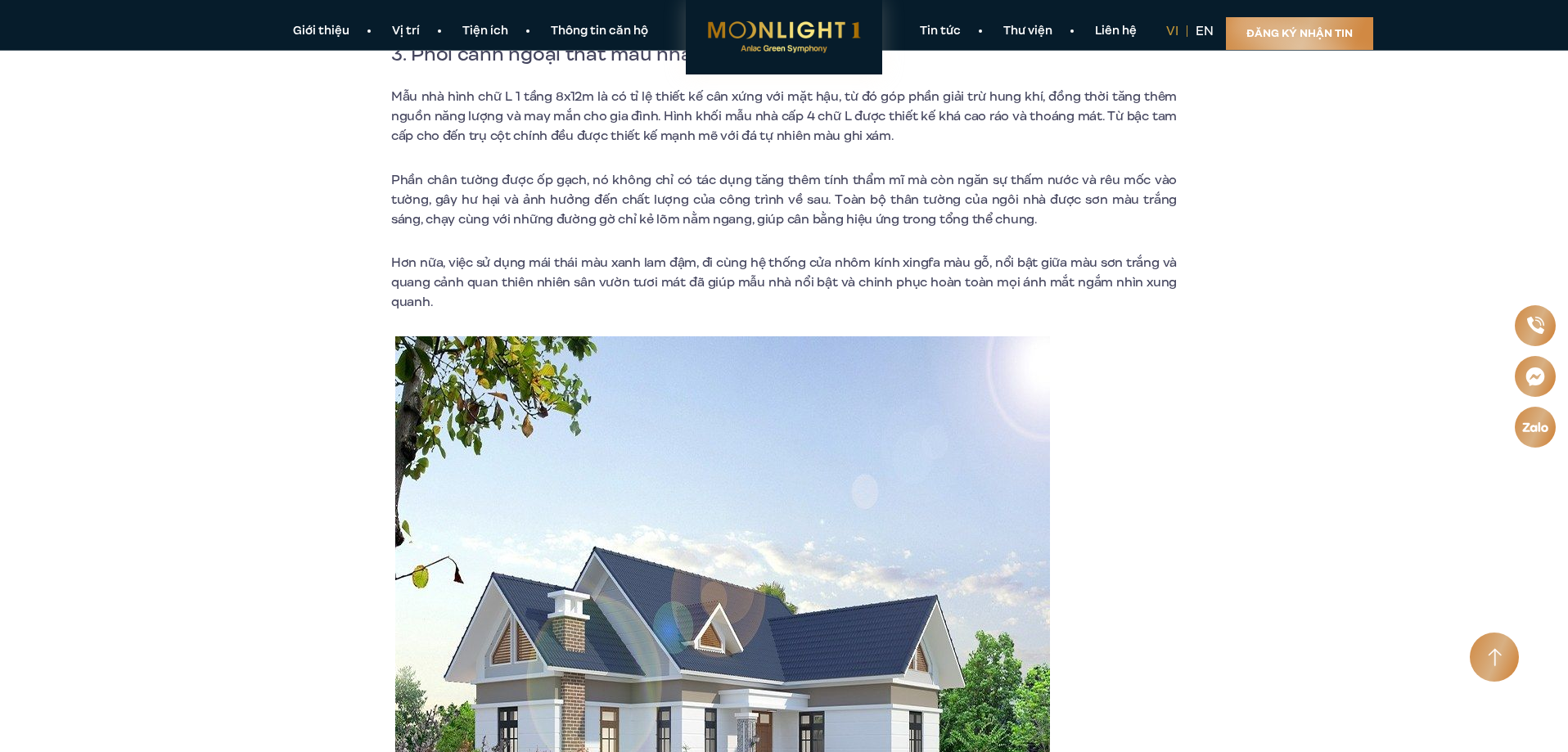 scroll, scrollTop: 7692, scrollLeft: 0, axis: vertical 